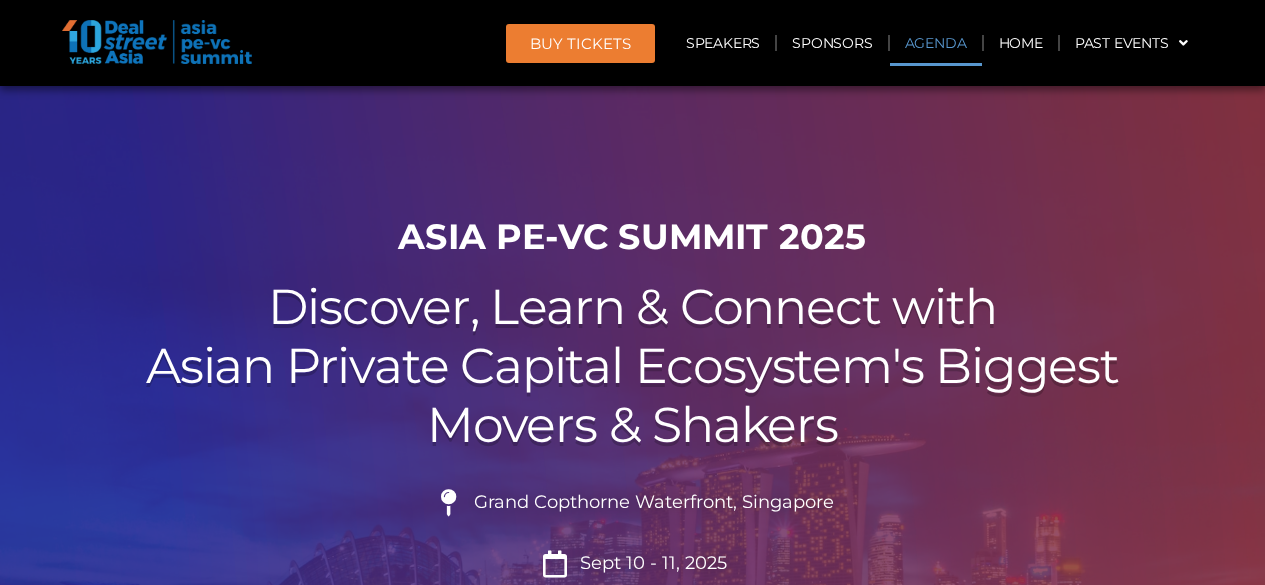 scroll, scrollTop: 0, scrollLeft: 0, axis: both 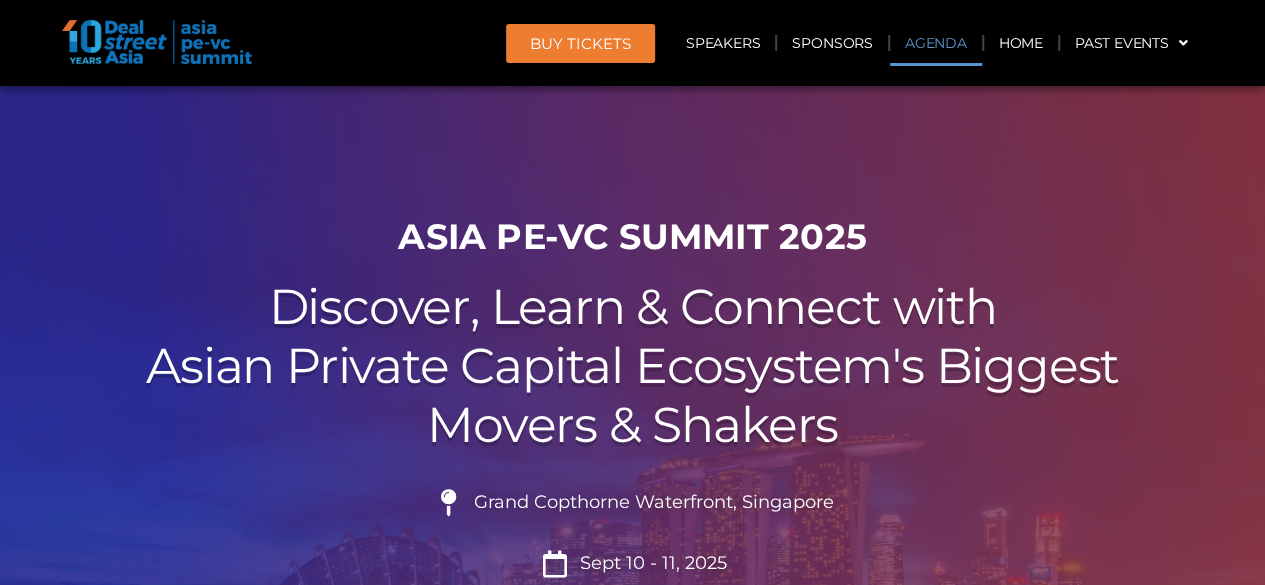 click on "Agenda" 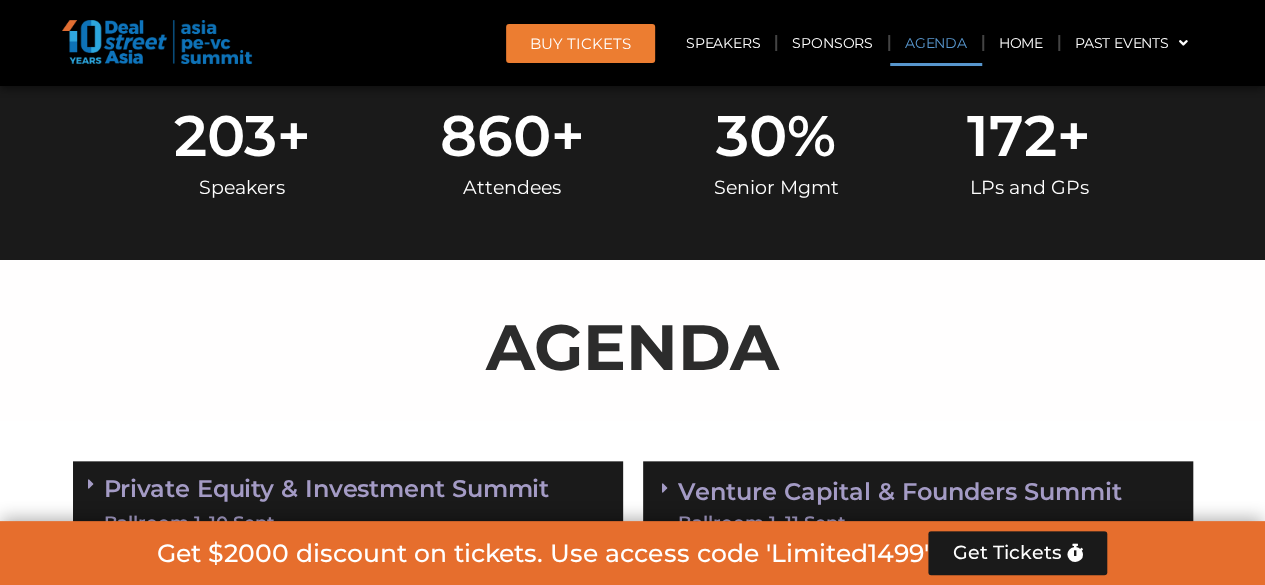 scroll, scrollTop: 1046, scrollLeft: 0, axis: vertical 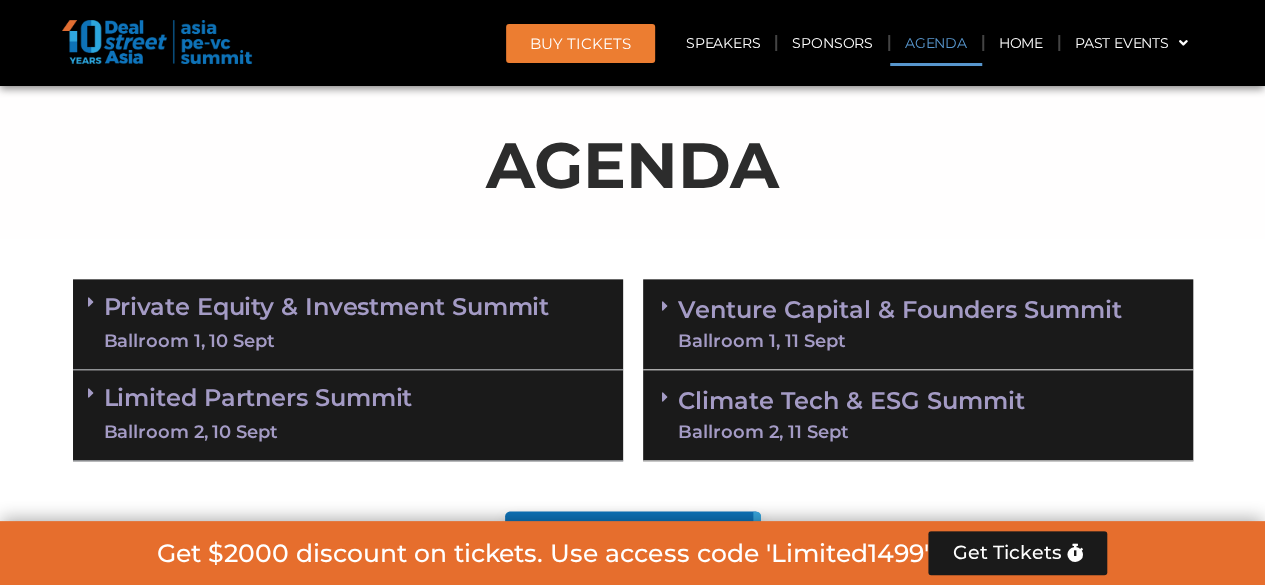 click on "Venture Capital & Founders​ Summit  Ballroom 1, 11 Sept" at bounding box center [918, 322] 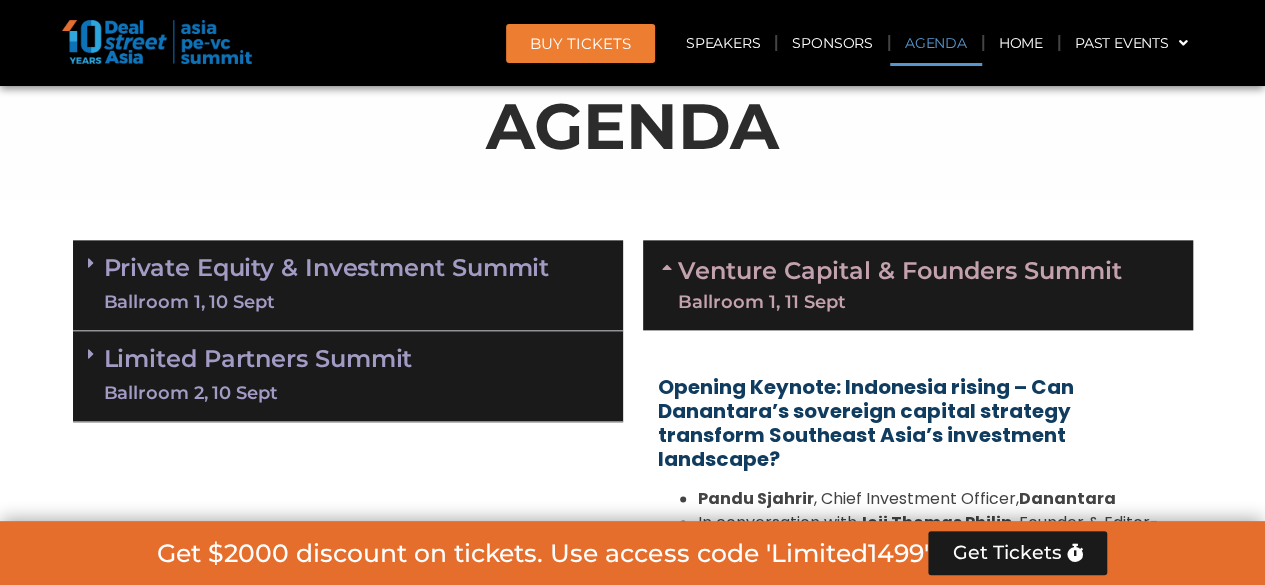 scroll, scrollTop: 1146, scrollLeft: 0, axis: vertical 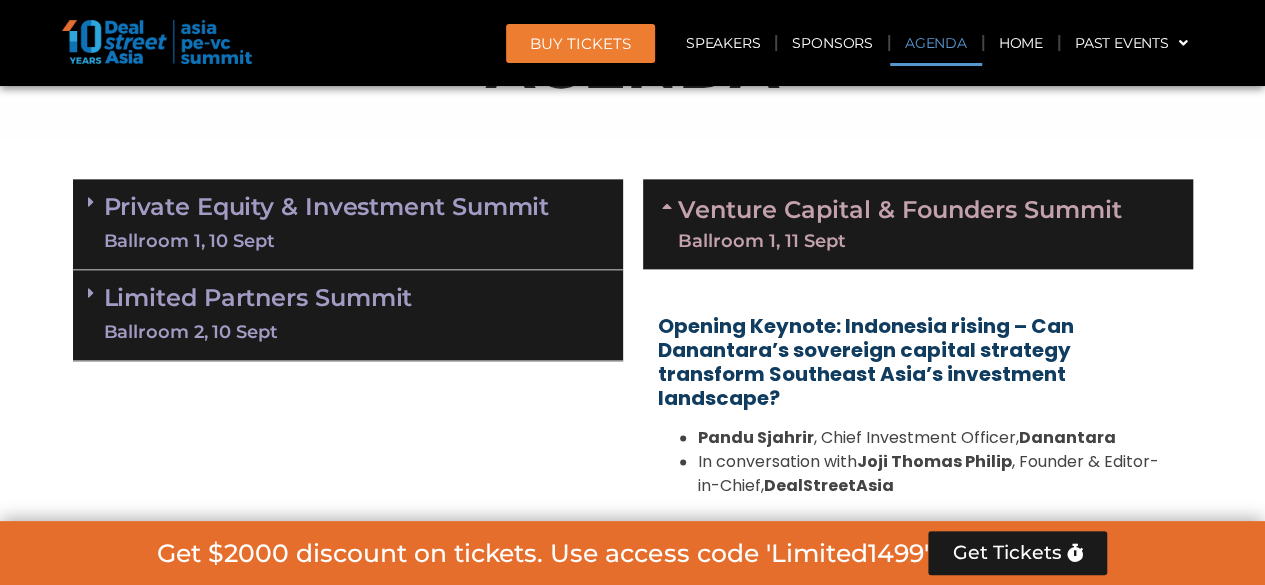 click on "Opening Keynote: Indonesia rising – Can Danantara’s sovereign capital strategy transform Southeast Asia’s investment landscape?" at bounding box center (866, 362) 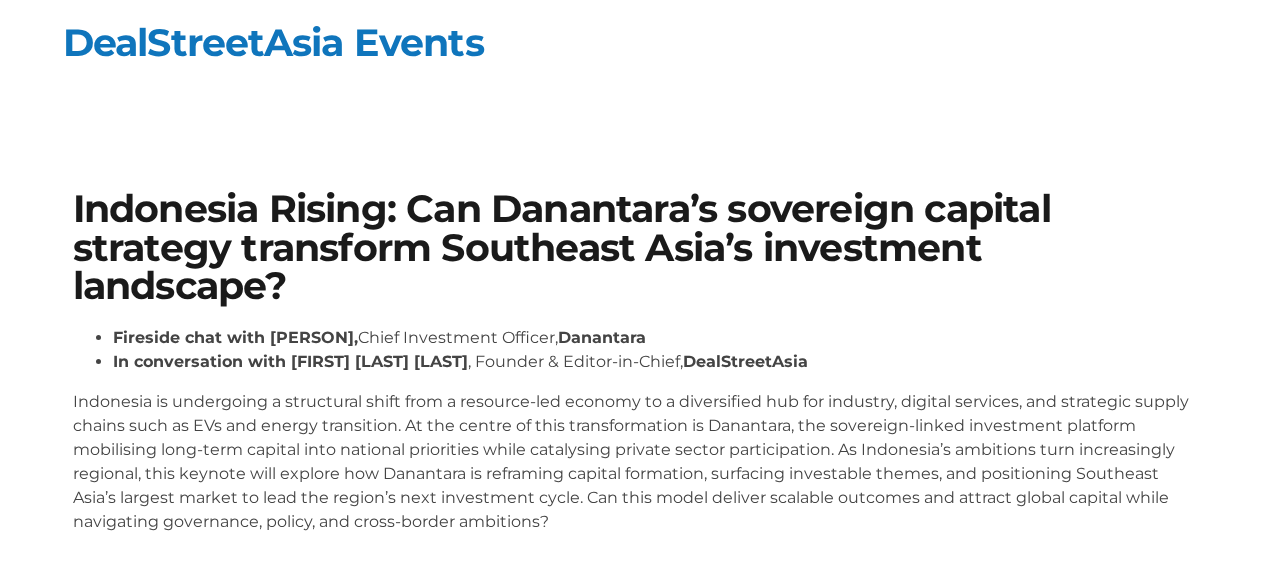 scroll, scrollTop: 0, scrollLeft: 0, axis: both 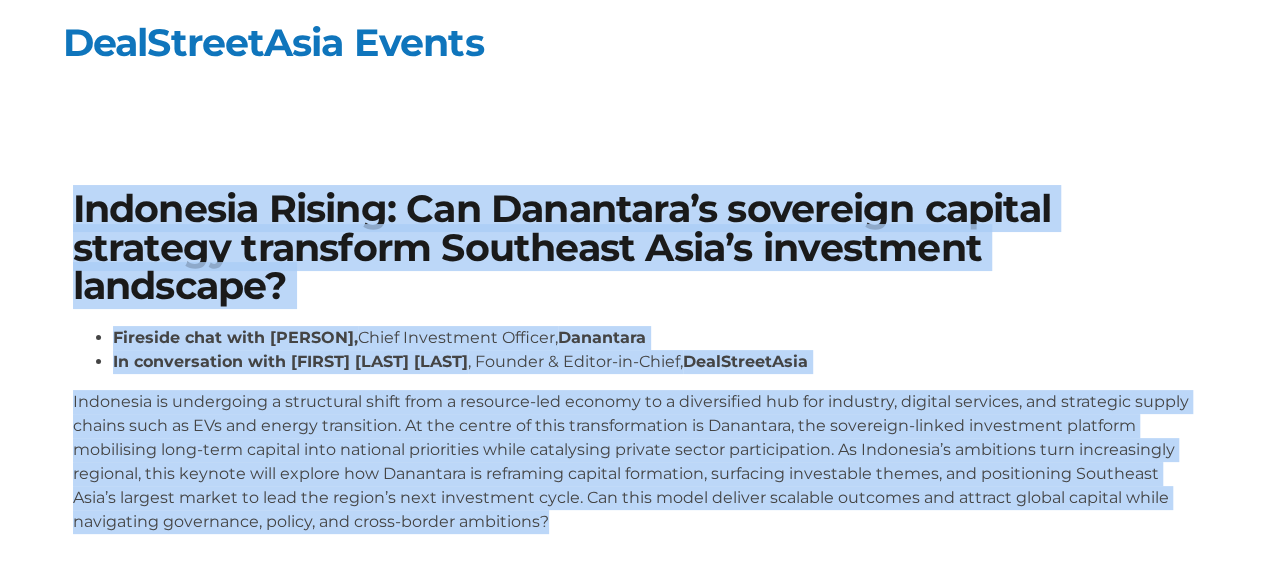 click on "Indonesia Rising: Can Danantara’s sovereign capital strategy transform Southeast Asia’s investment landscape?
Fireside chat with [PERSON],  Chief Investment Officer,  Danantara
In conversation with [FIRST] [LAST] , Founder & Editor-in-Chief,  DealStreetAsia" at bounding box center (632, 369) 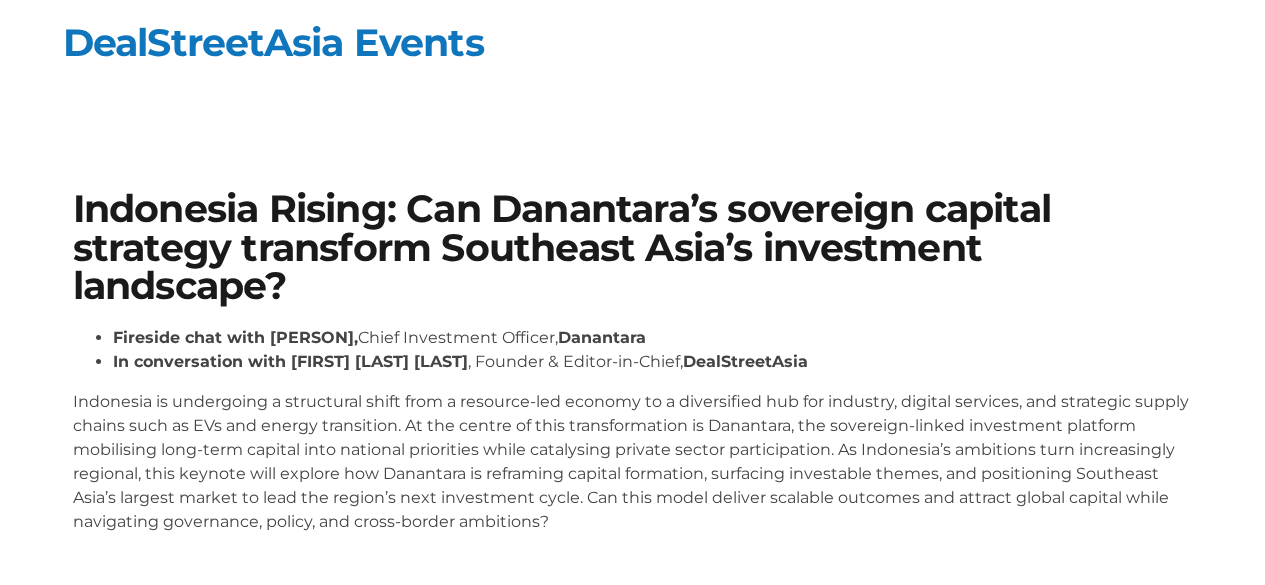 click at bounding box center [633, 120] 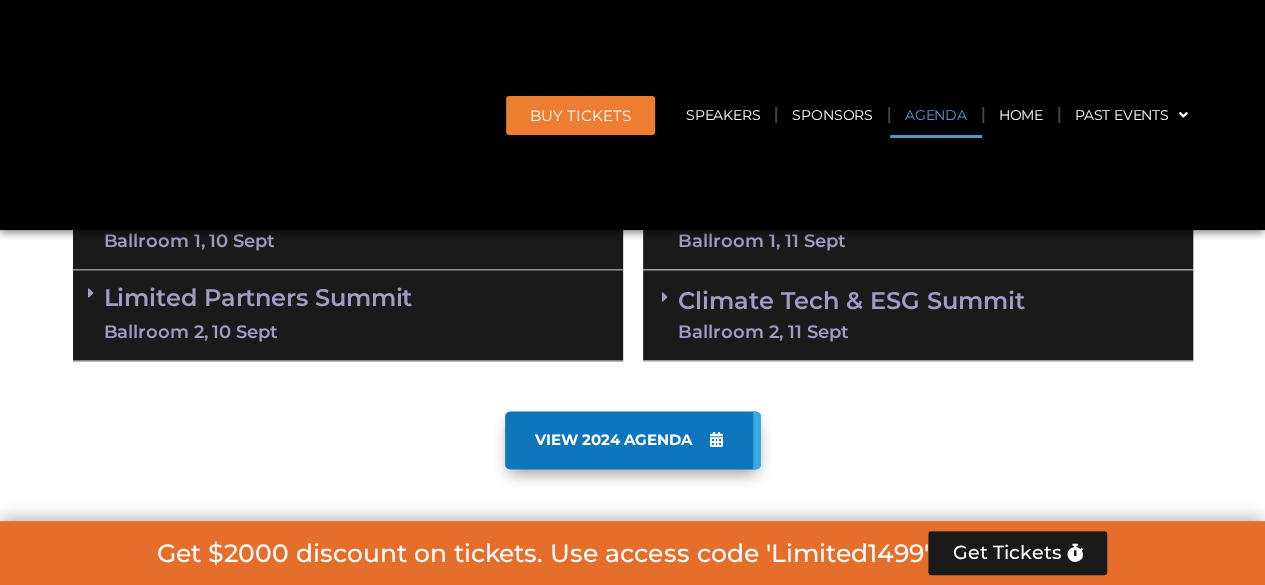scroll, scrollTop: 1290, scrollLeft: 0, axis: vertical 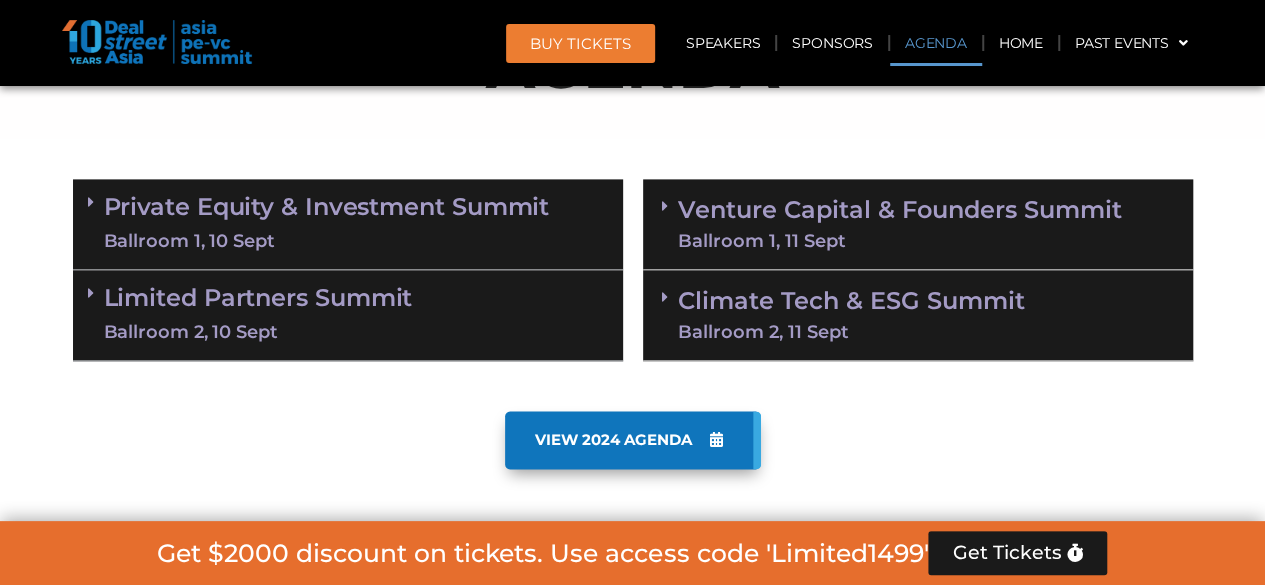 click on "Climate Tech & ESG Summit  Ballroom 2, 11 Sept" at bounding box center [918, 313] 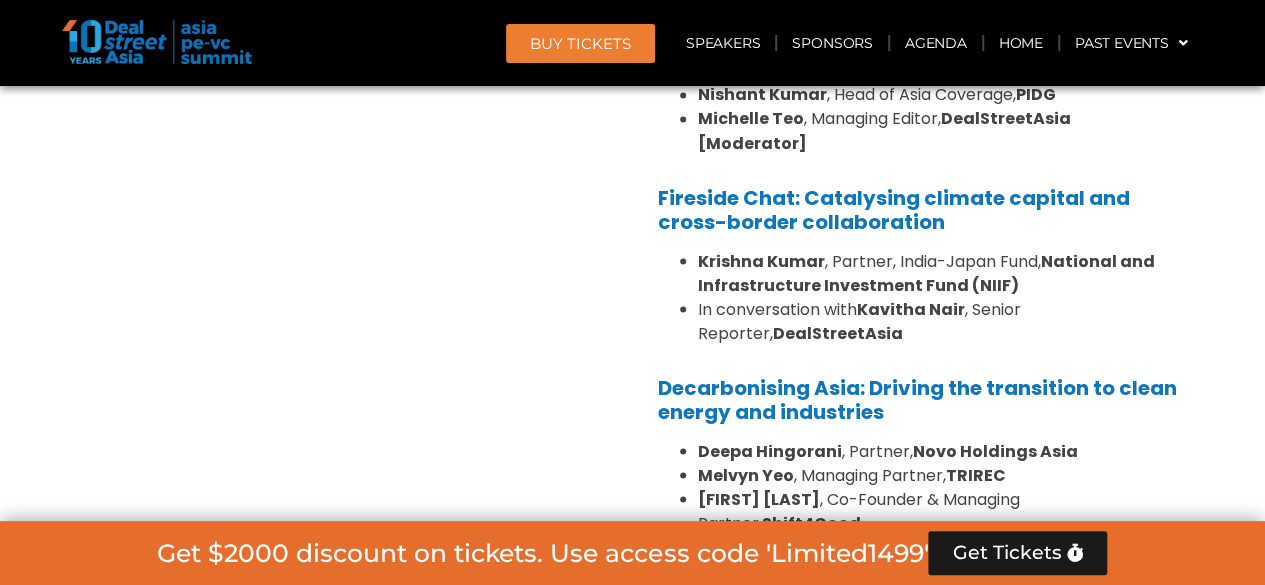 scroll, scrollTop: 1646, scrollLeft: 0, axis: vertical 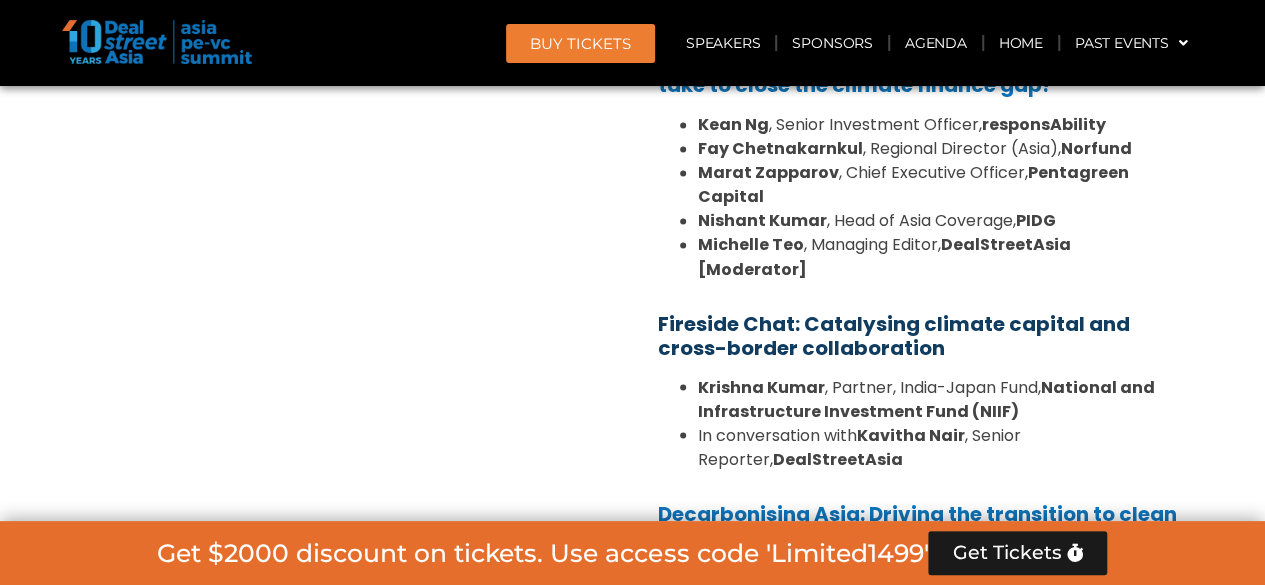 click on "Fireside Chat: Catalysing climate capital and cross-border collaboration" at bounding box center [894, 335] 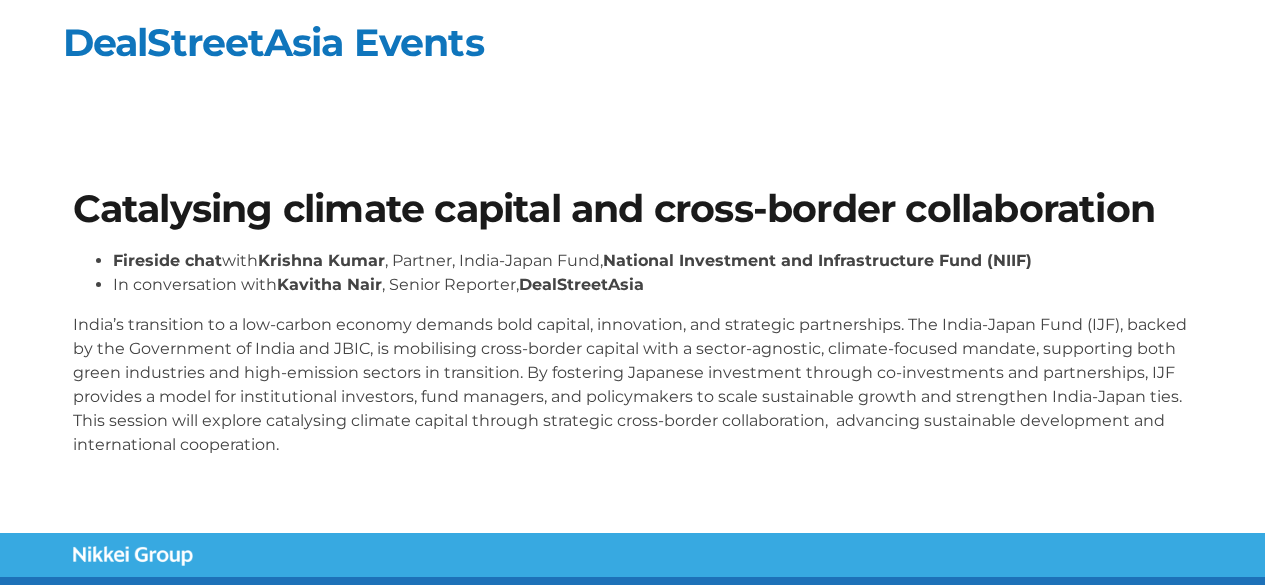 scroll, scrollTop: 0, scrollLeft: 0, axis: both 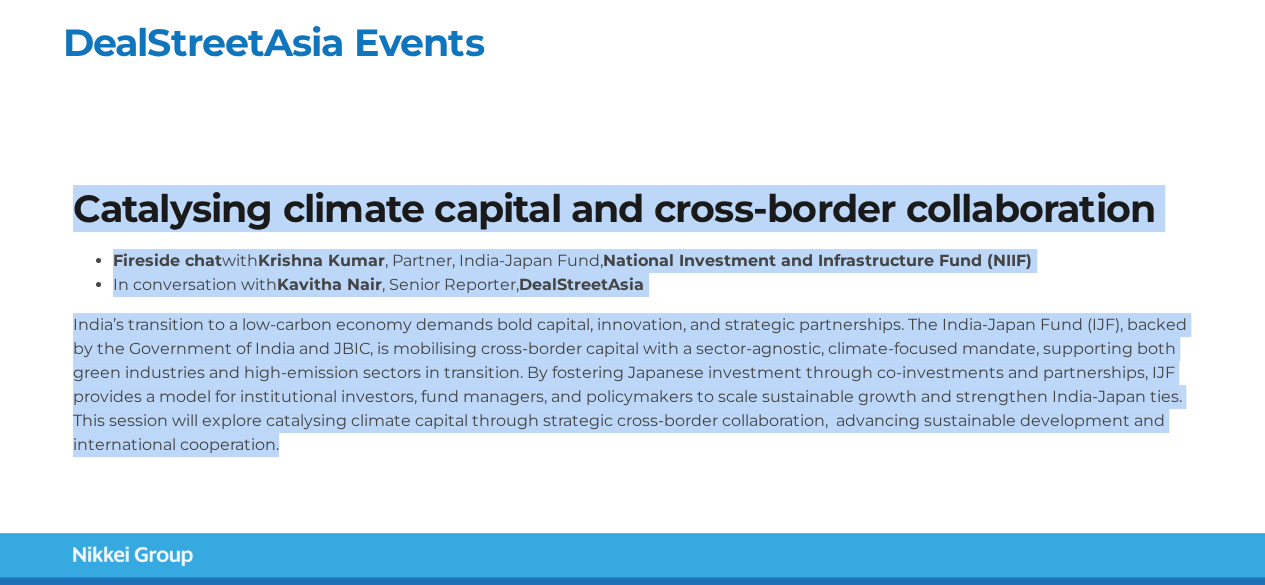 drag, startPoint x: 46, startPoint y: 209, endPoint x: 443, endPoint y: 445, distance: 461.84955 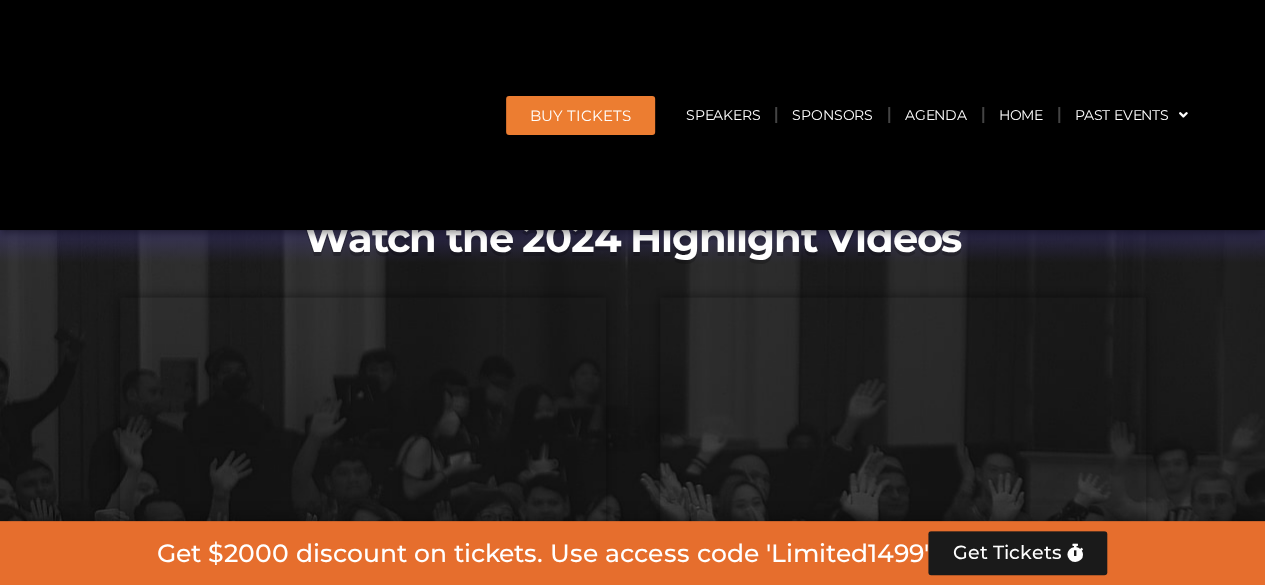 scroll, scrollTop: 1646, scrollLeft: 0, axis: vertical 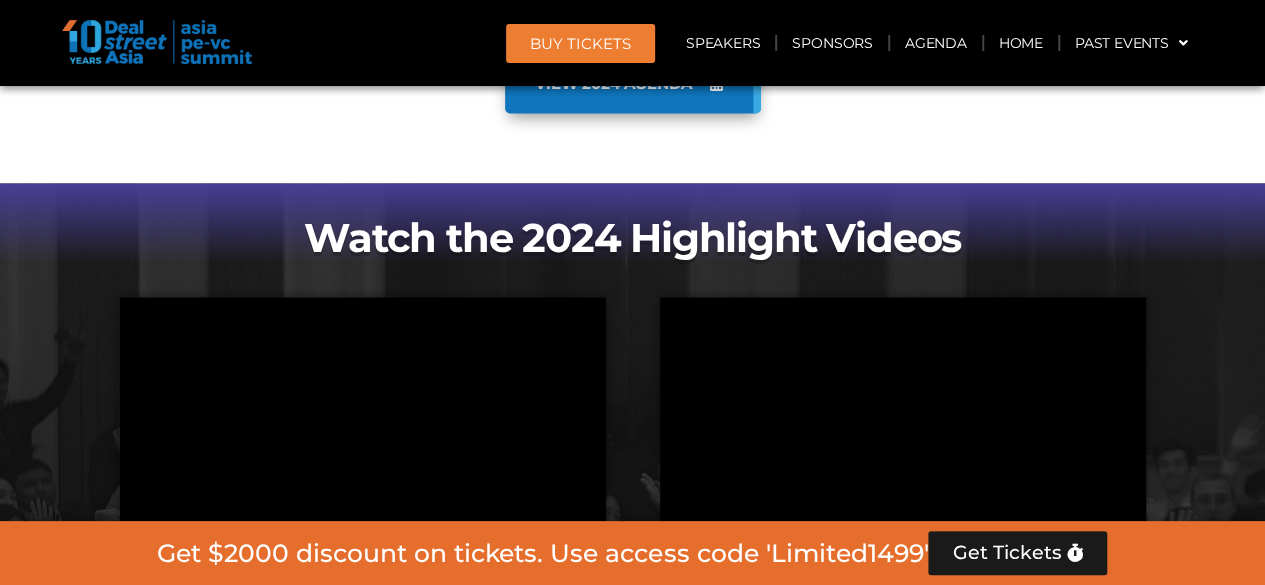 click on "VIEW 2024 AGENDA" at bounding box center [633, 89] 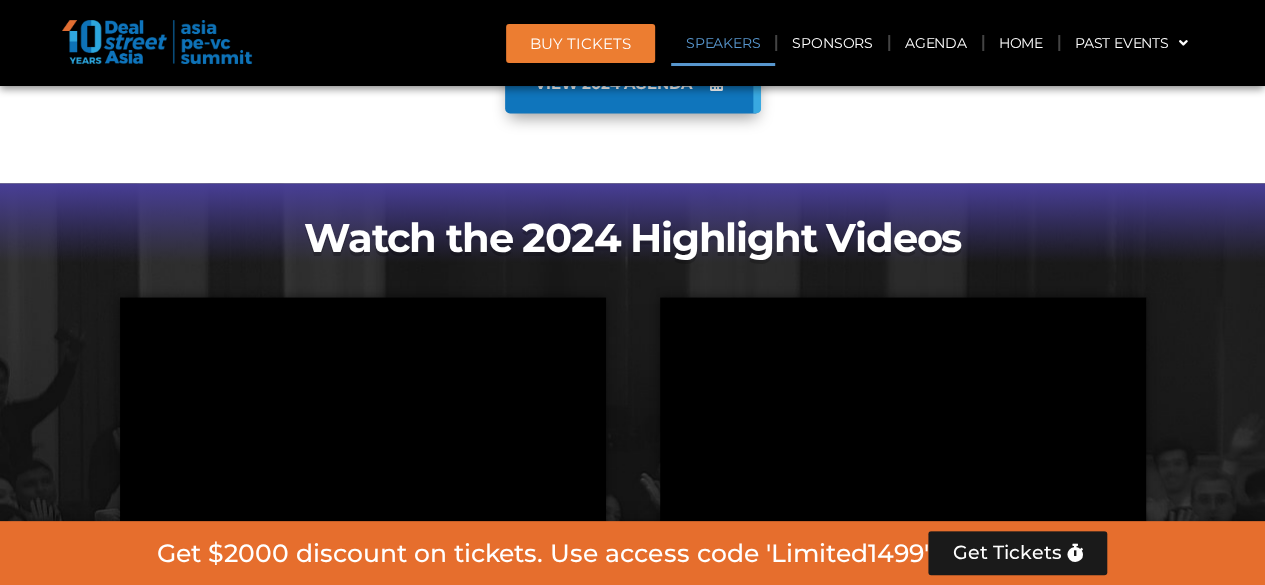 click on "Speakers" 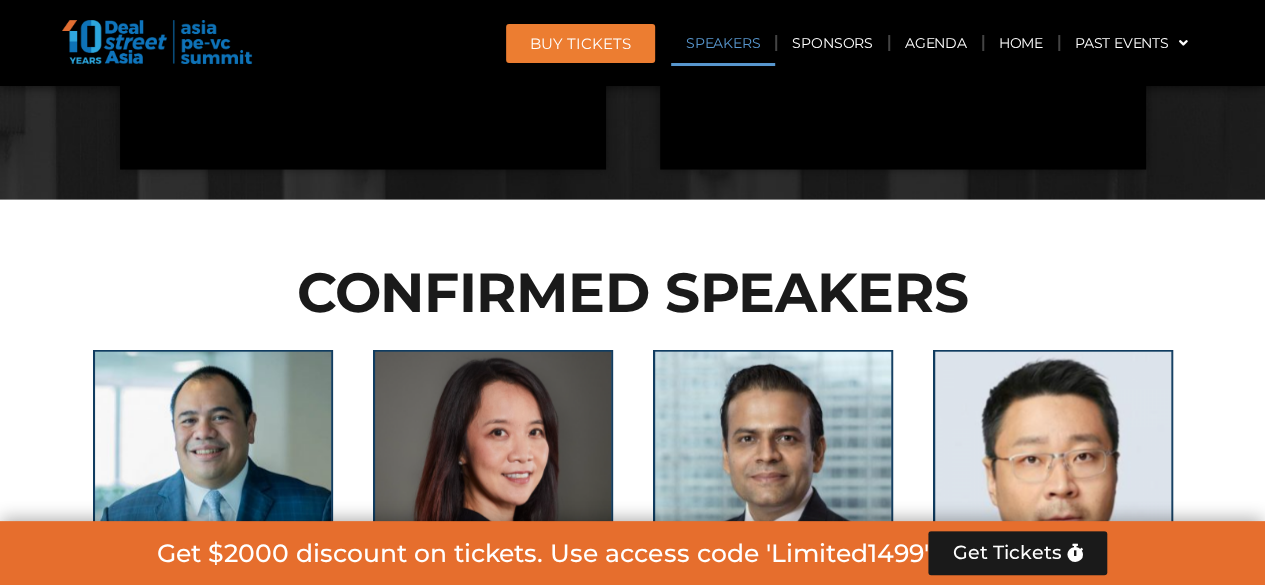 scroll, scrollTop: 2224, scrollLeft: 0, axis: vertical 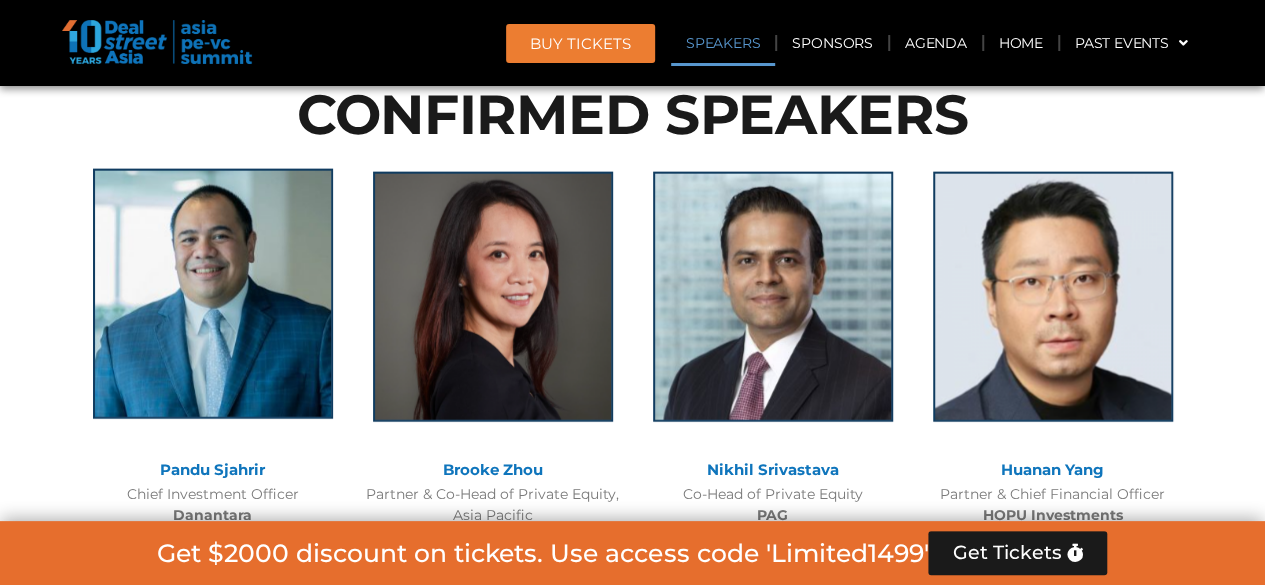 click 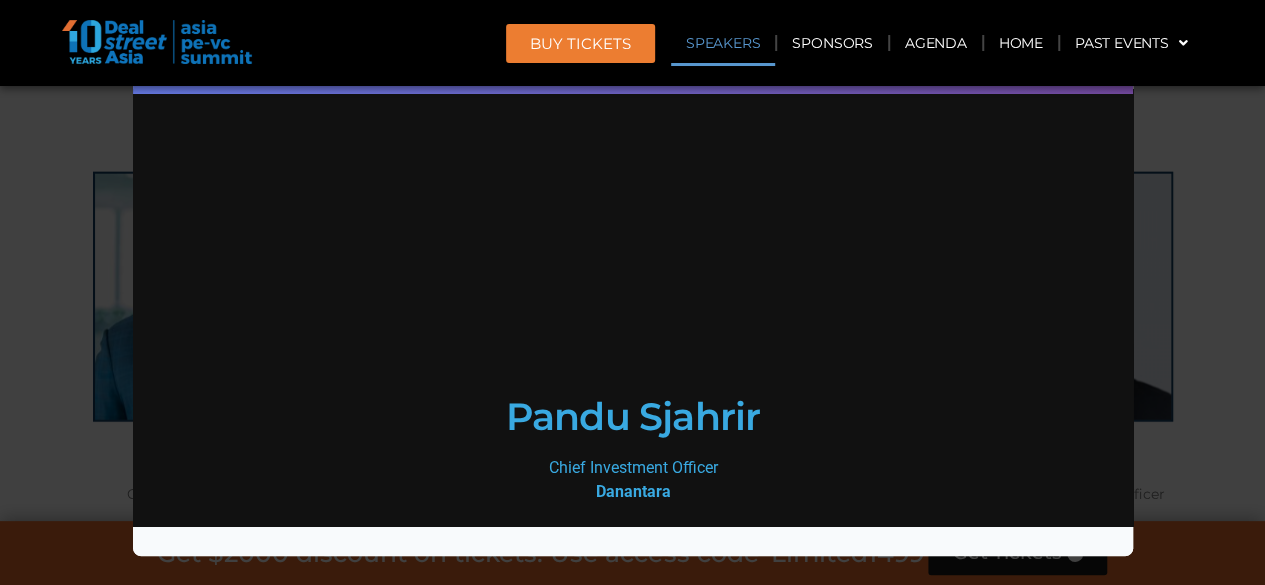 scroll, scrollTop: 0, scrollLeft: 0, axis: both 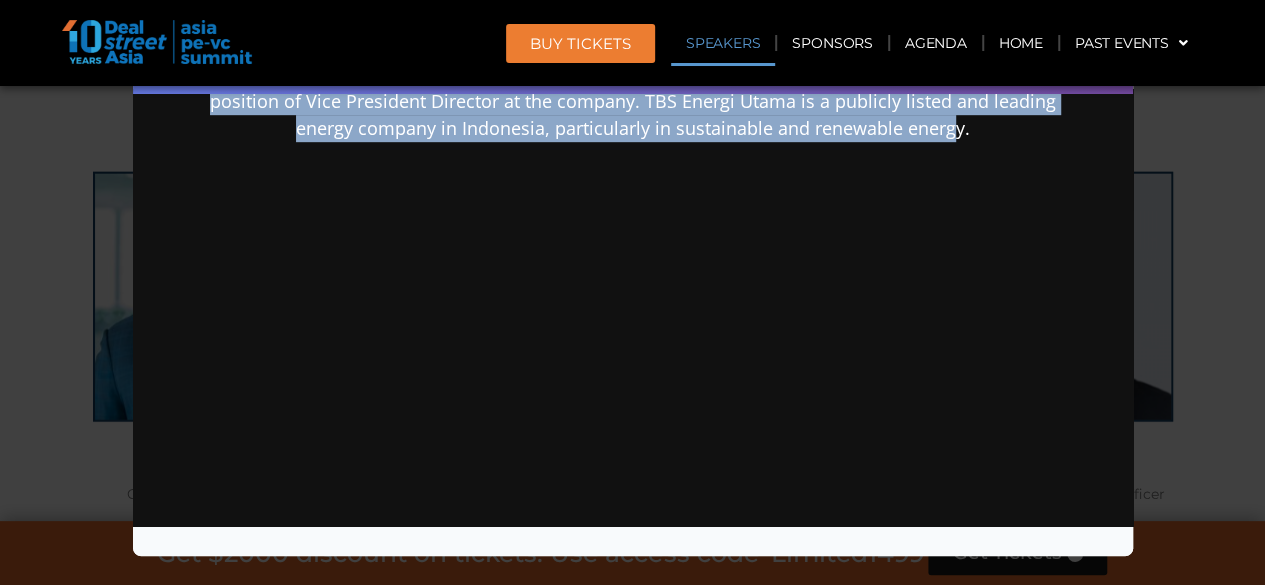 drag, startPoint x: 481, startPoint y: 425, endPoint x: 1009, endPoint y: 202, distance: 573.1605 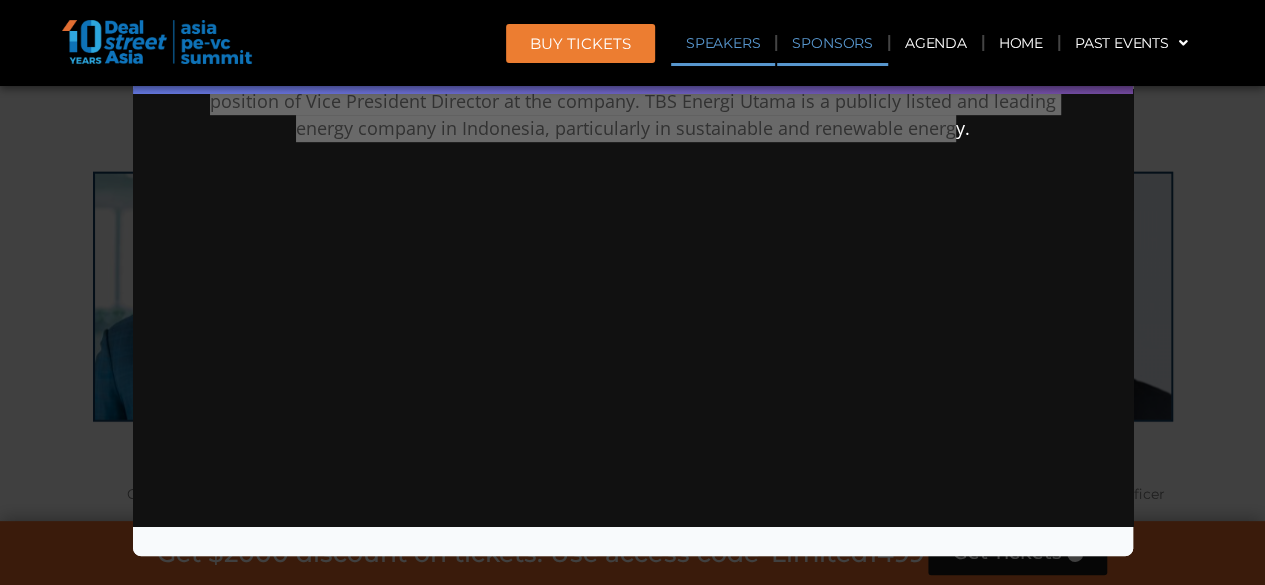 scroll, scrollTop: 1646, scrollLeft: 0, axis: vertical 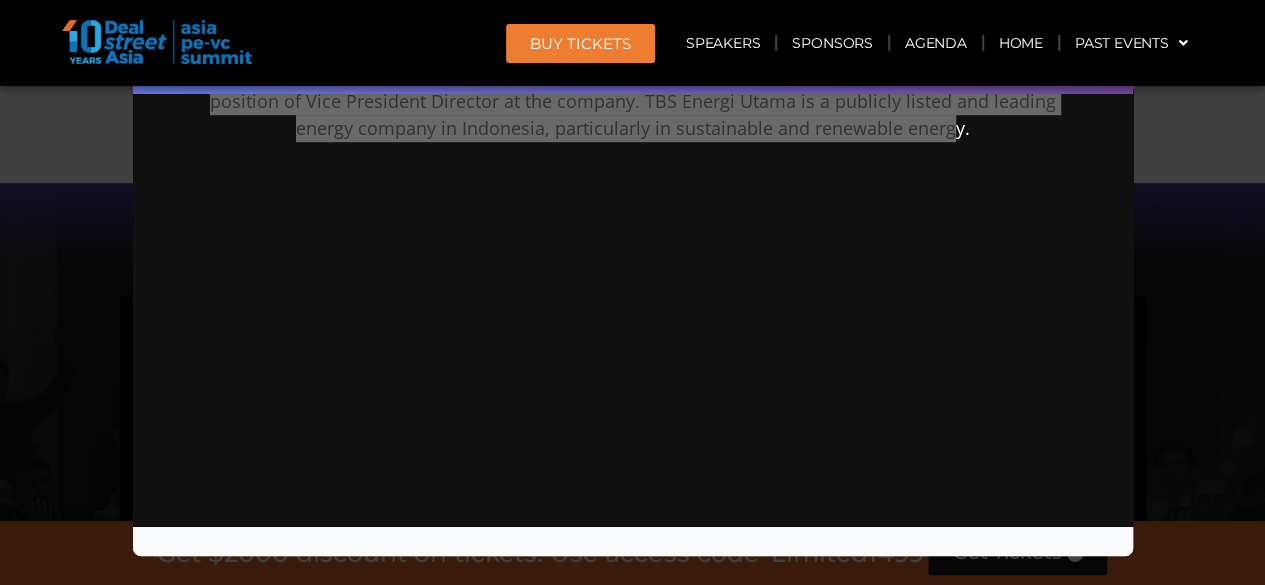 click on "Speaker Profile
×" at bounding box center (632, 292) 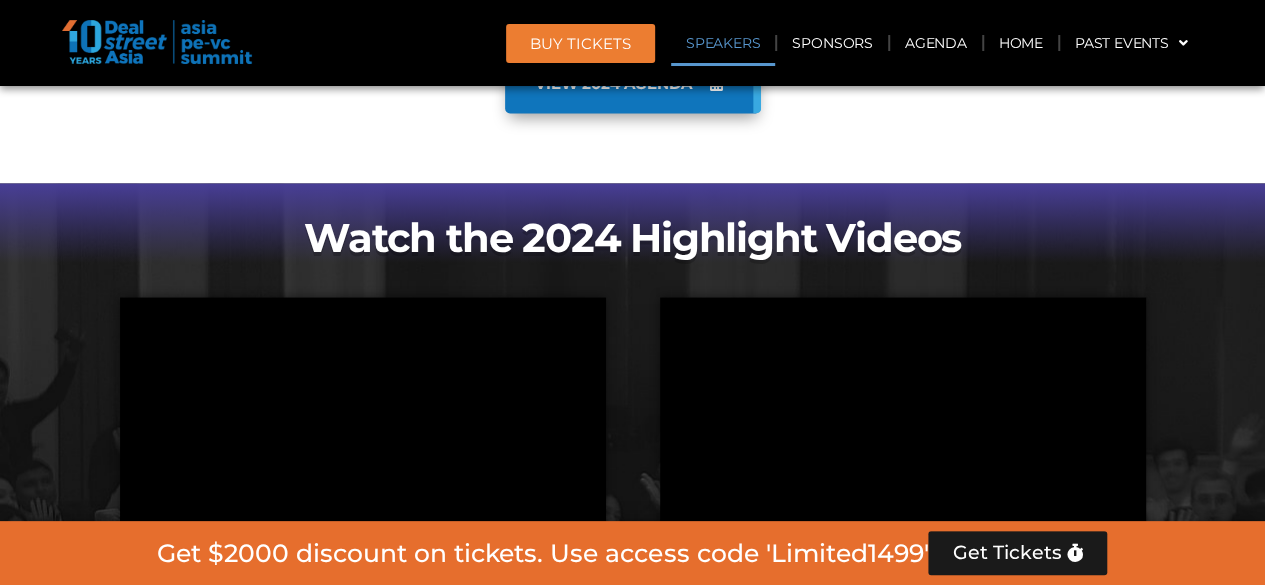 click on "Speakers" 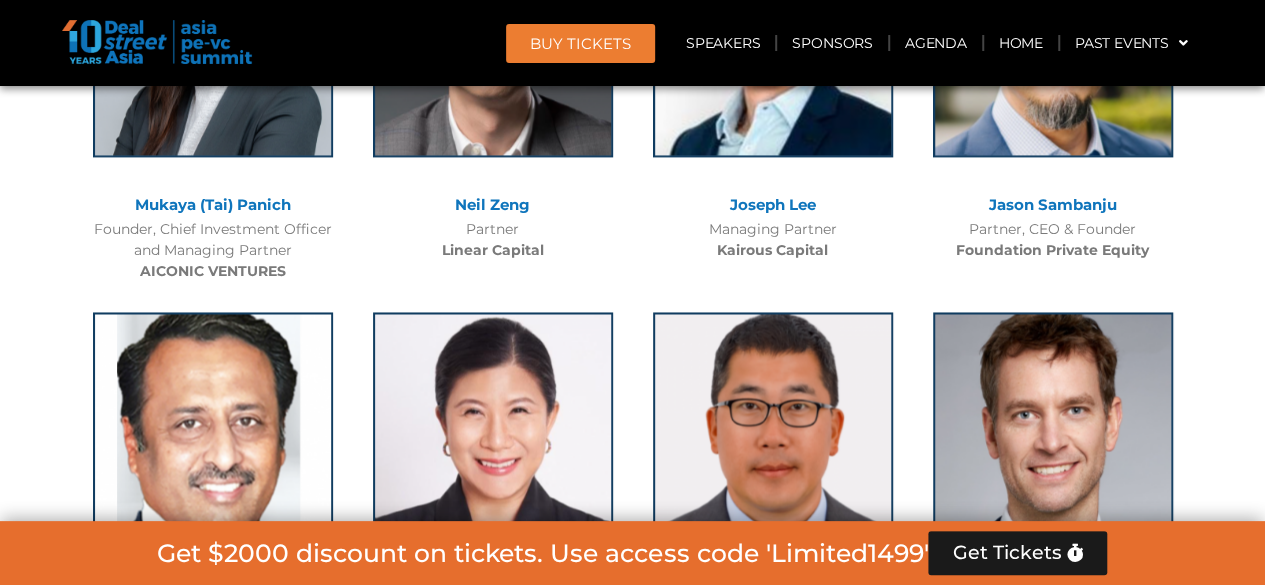scroll, scrollTop: 9324, scrollLeft: 0, axis: vertical 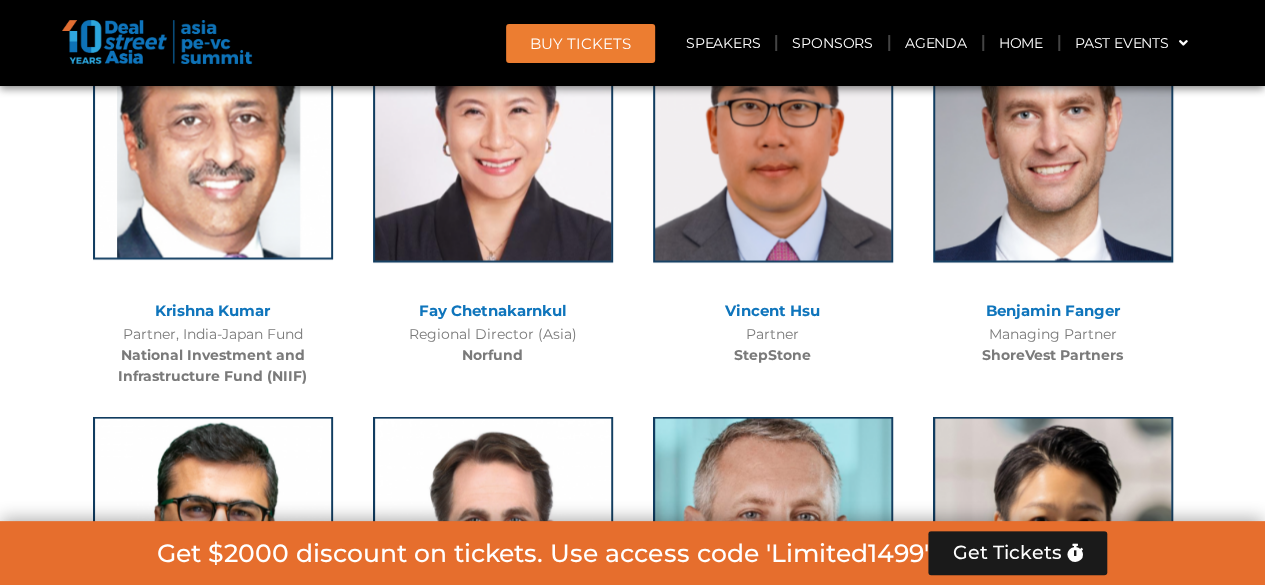 click 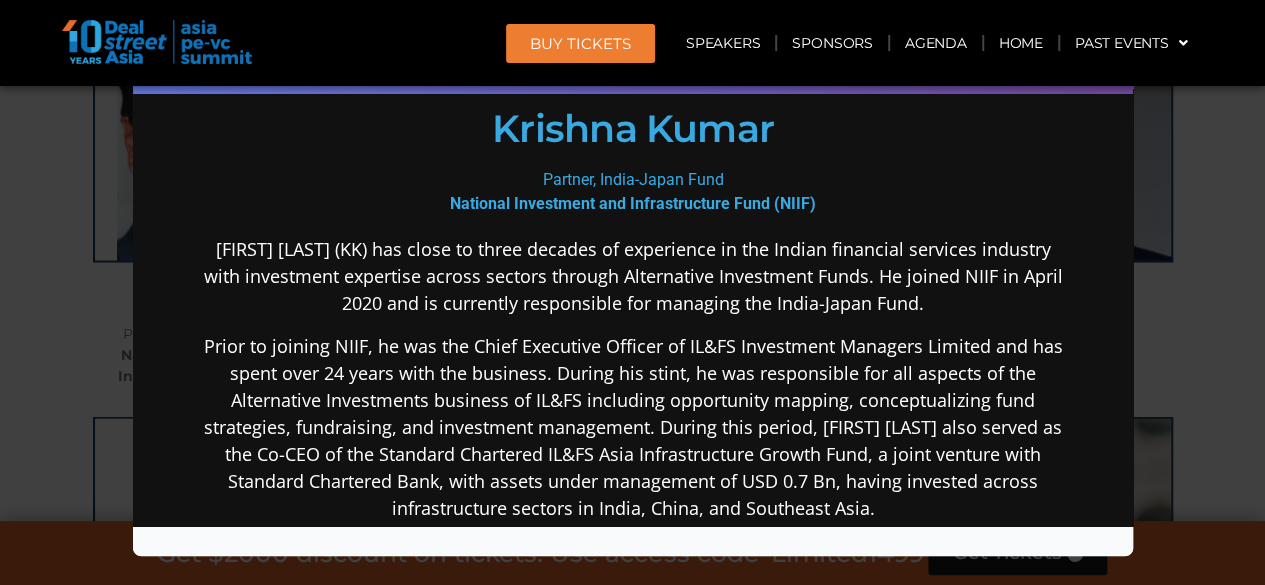 scroll, scrollTop: 312, scrollLeft: 0, axis: vertical 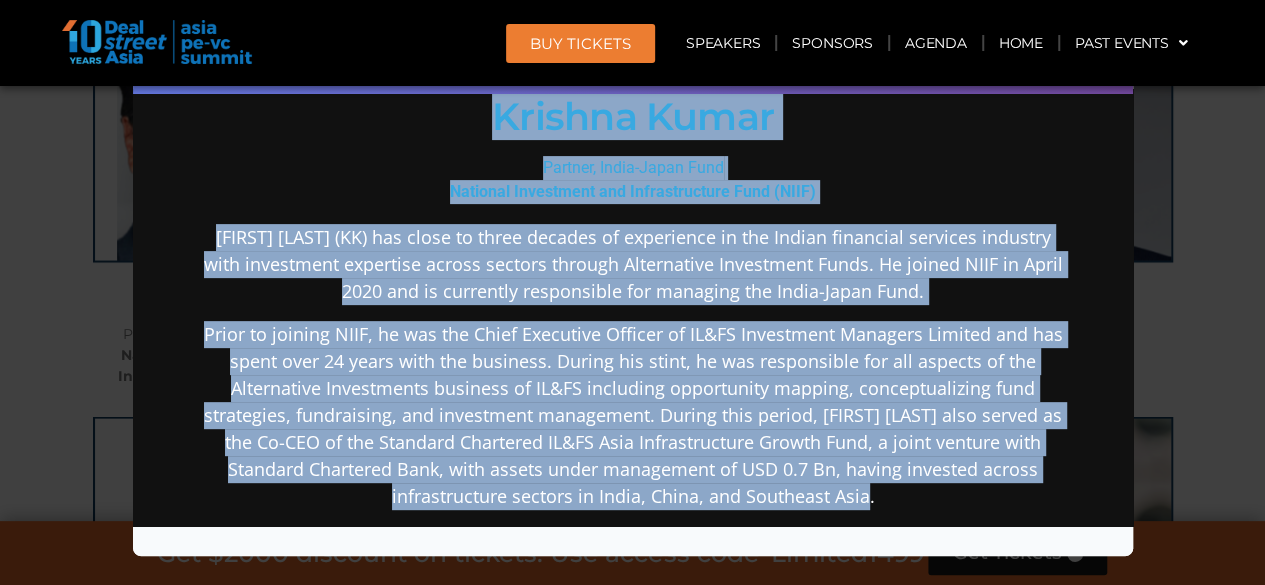 drag, startPoint x: 453, startPoint y: 117, endPoint x: 946, endPoint y: 490, distance: 618.20544 